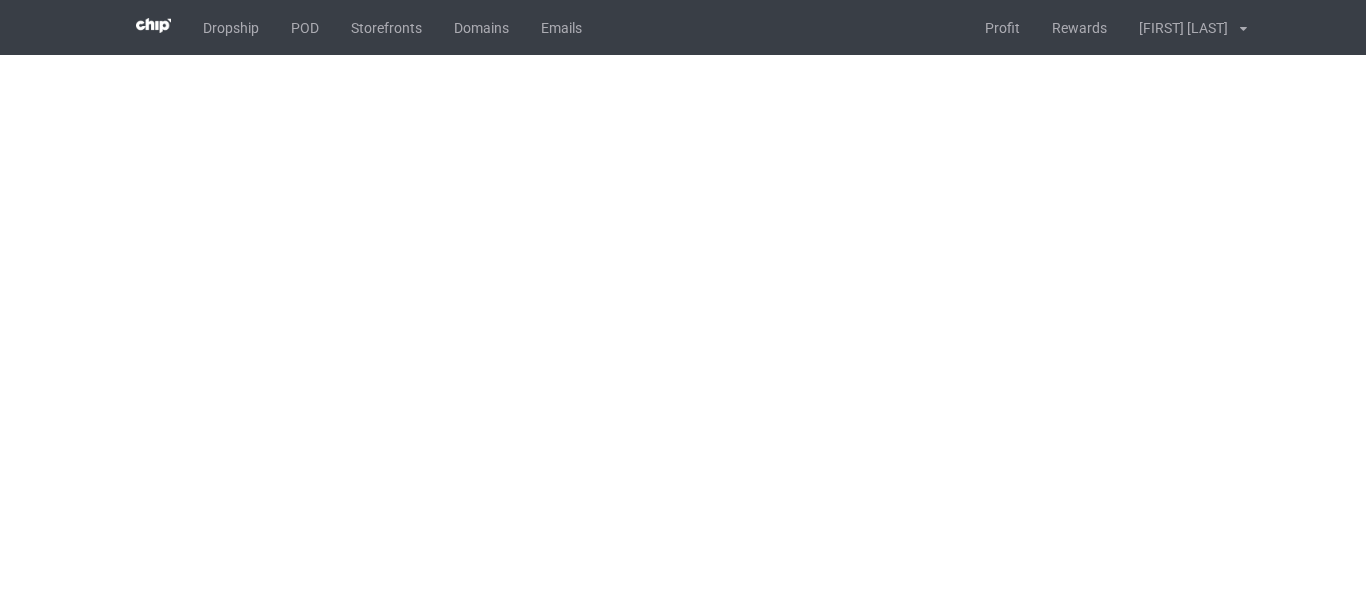 scroll, scrollTop: 0, scrollLeft: 0, axis: both 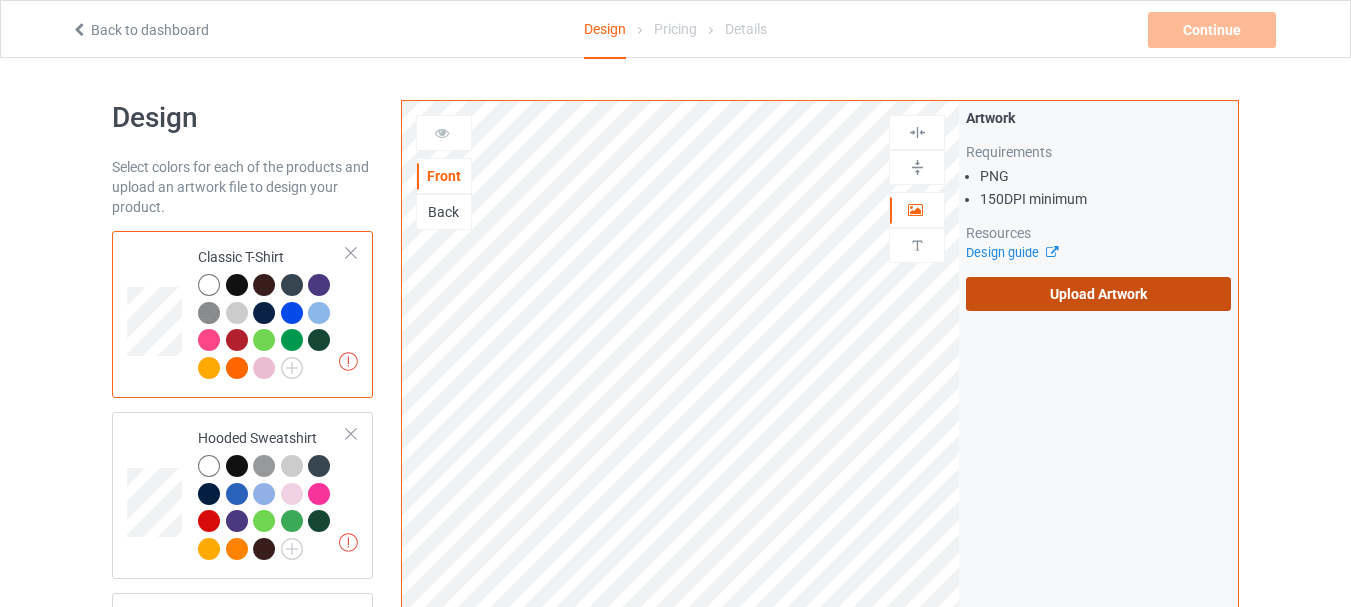 click on "Upload Artwork" at bounding box center [1098, 294] 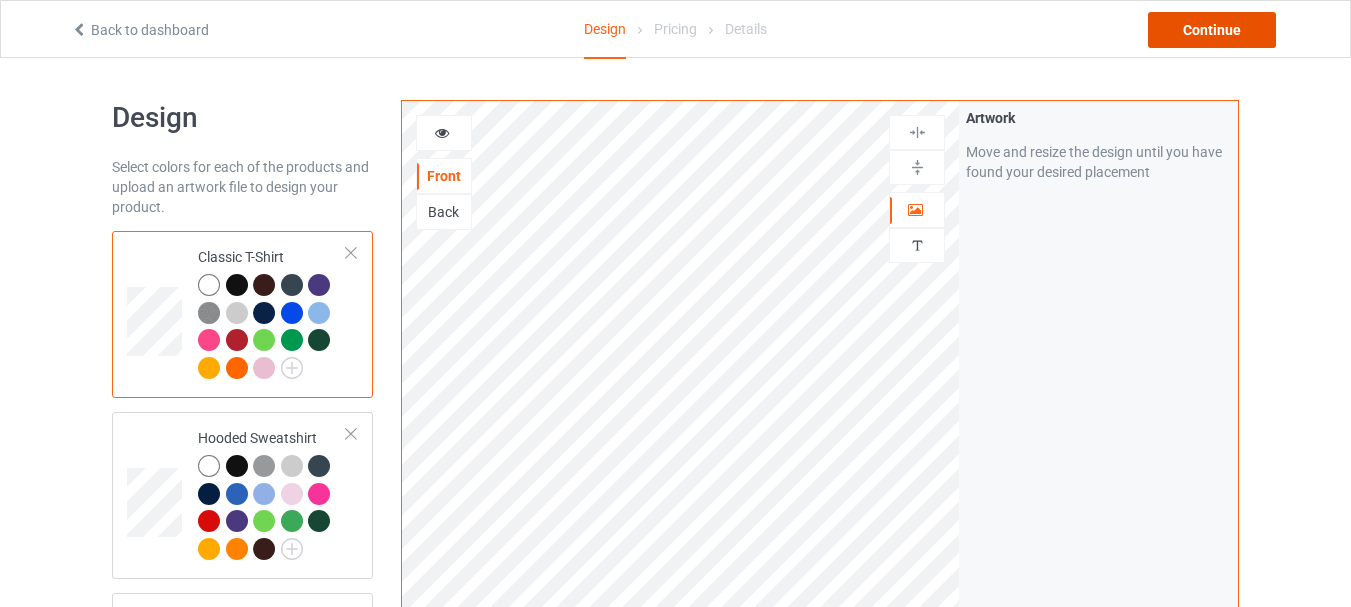 click on "Continue" at bounding box center (1212, 30) 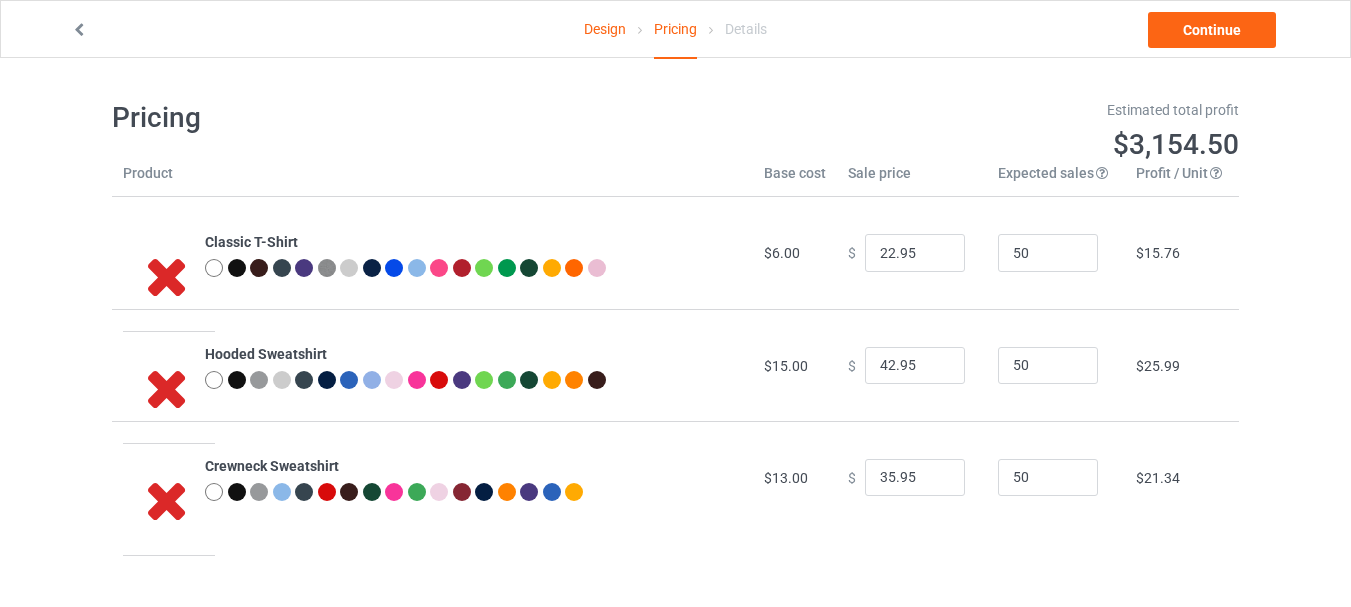 click on "Design" at bounding box center [605, 29] 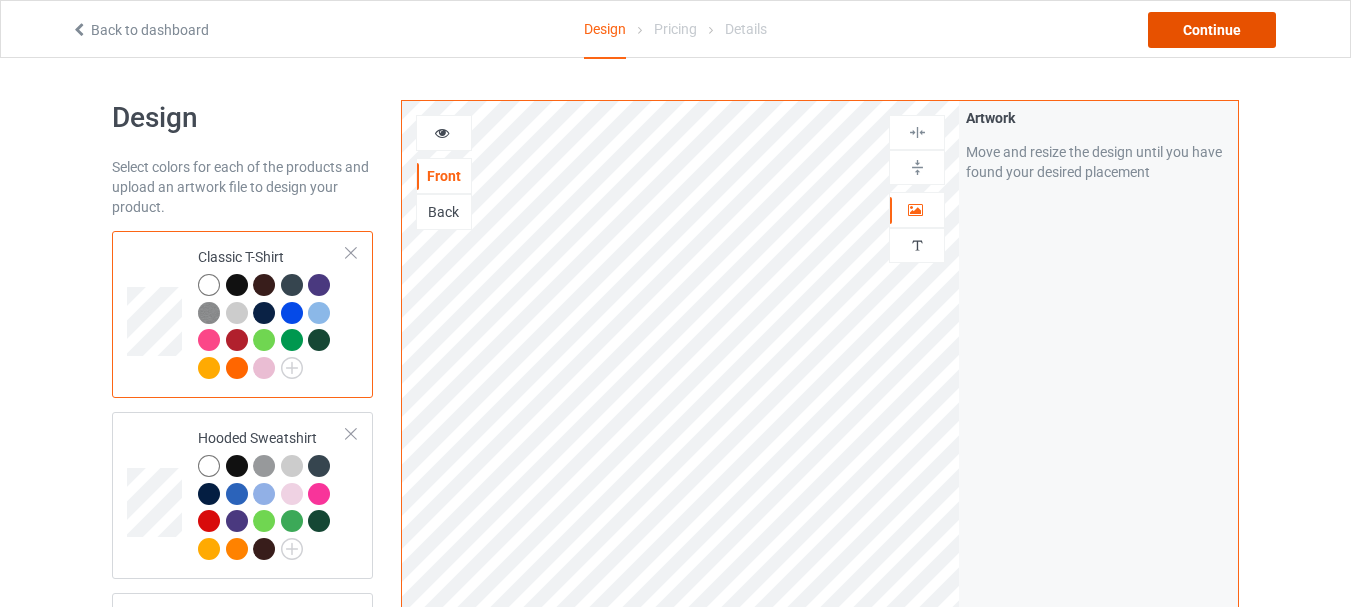 click on "Continue" at bounding box center [1212, 30] 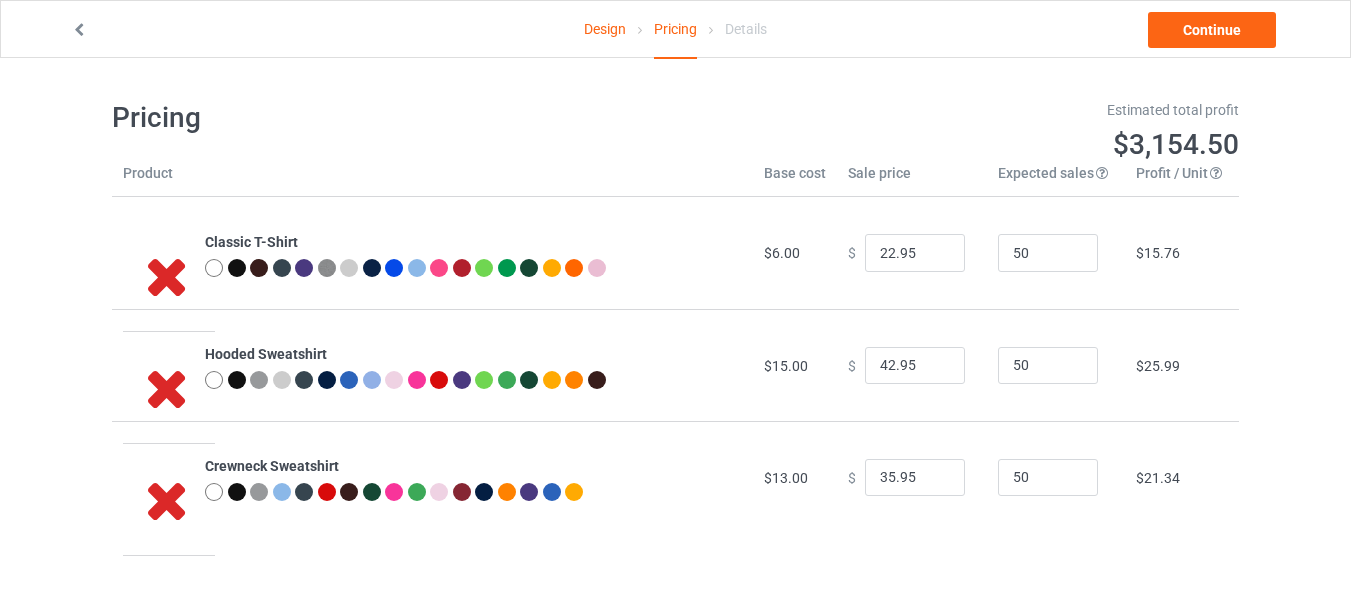click on "Design" at bounding box center [605, 29] 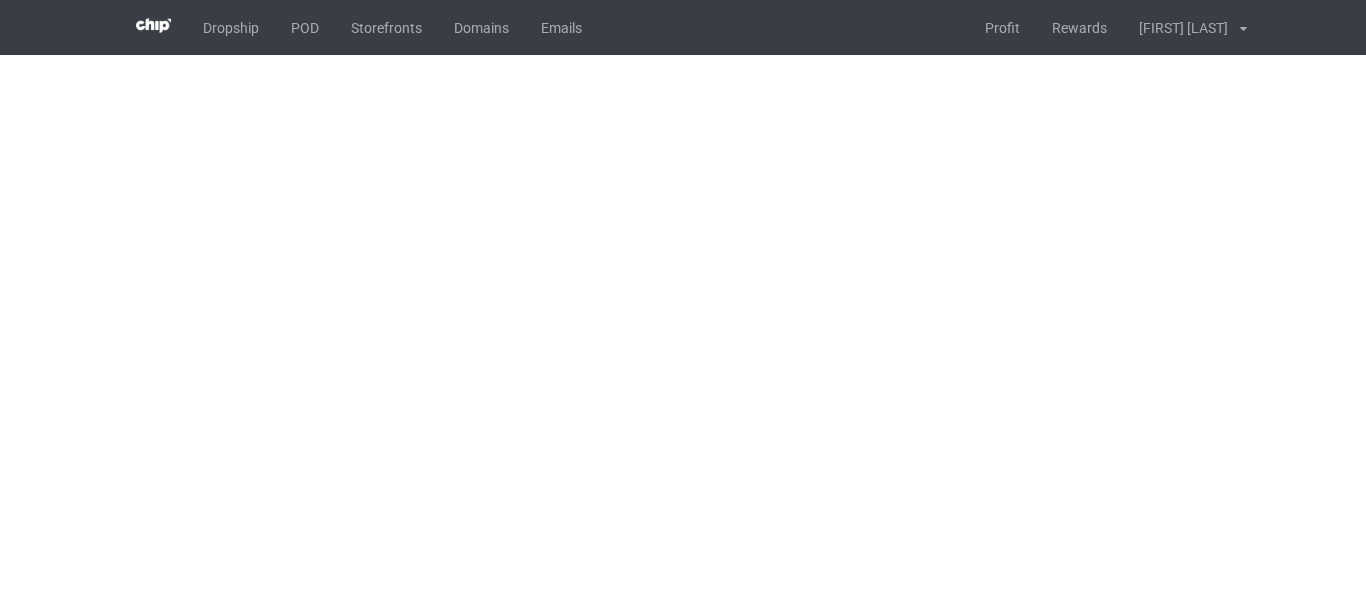 scroll, scrollTop: 0, scrollLeft: 0, axis: both 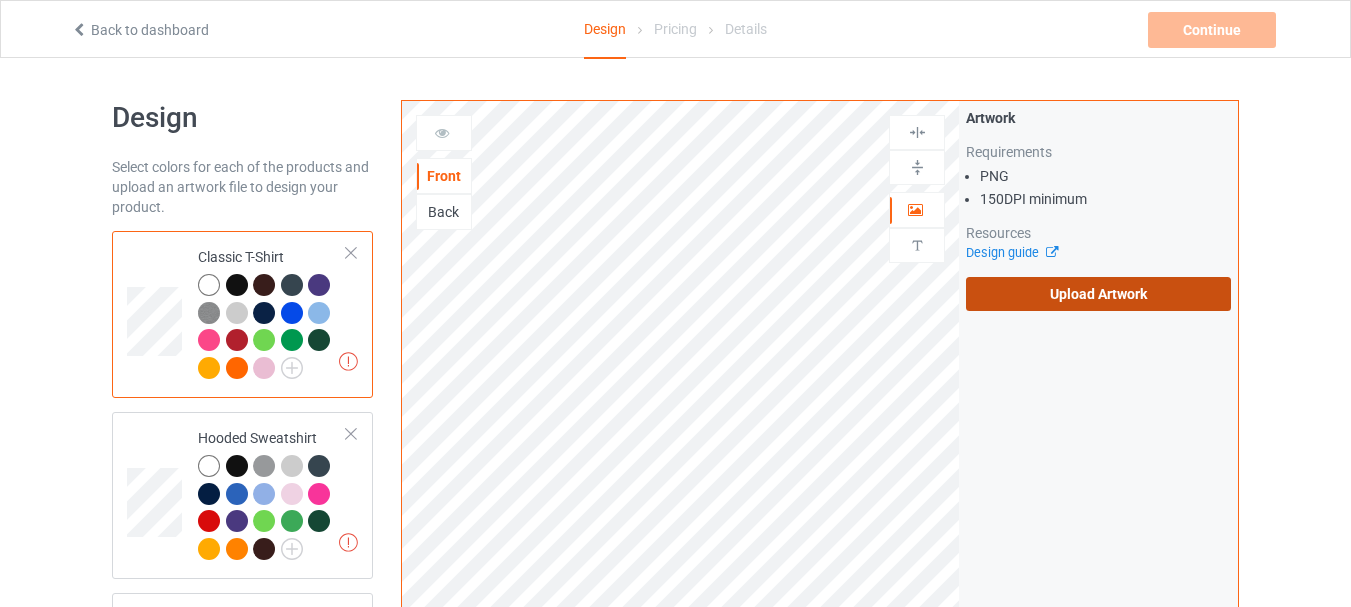 click on "Upload Artwork" at bounding box center (1098, 294) 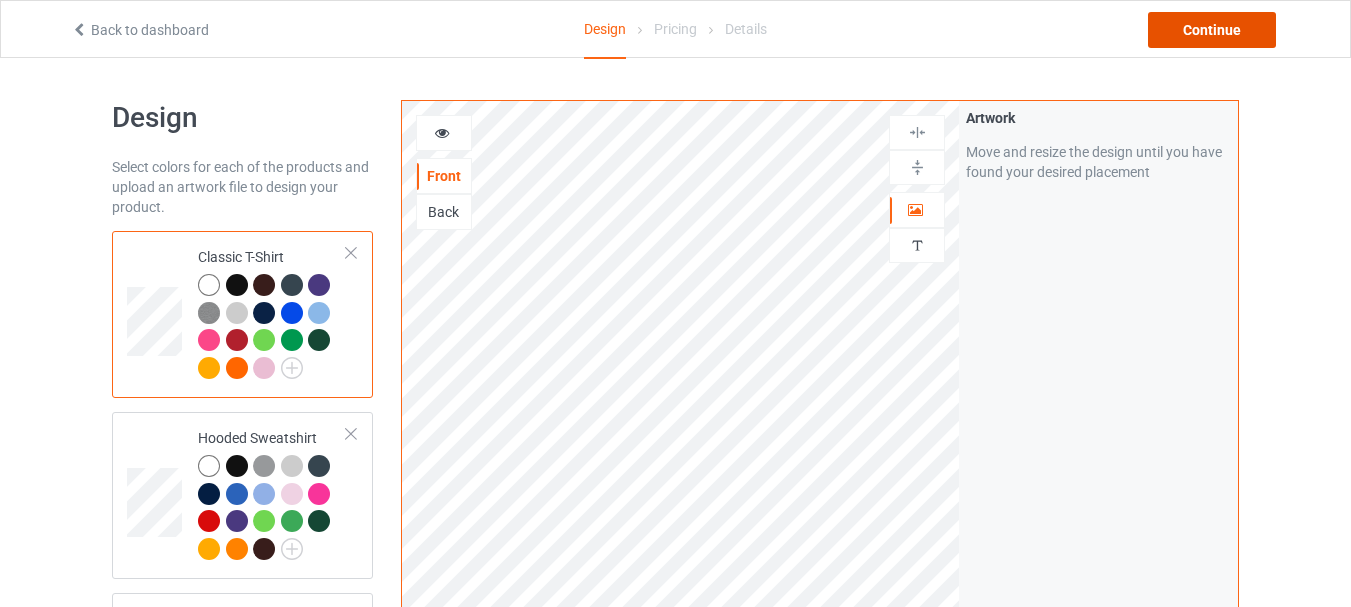 click on "Continue" at bounding box center (1212, 30) 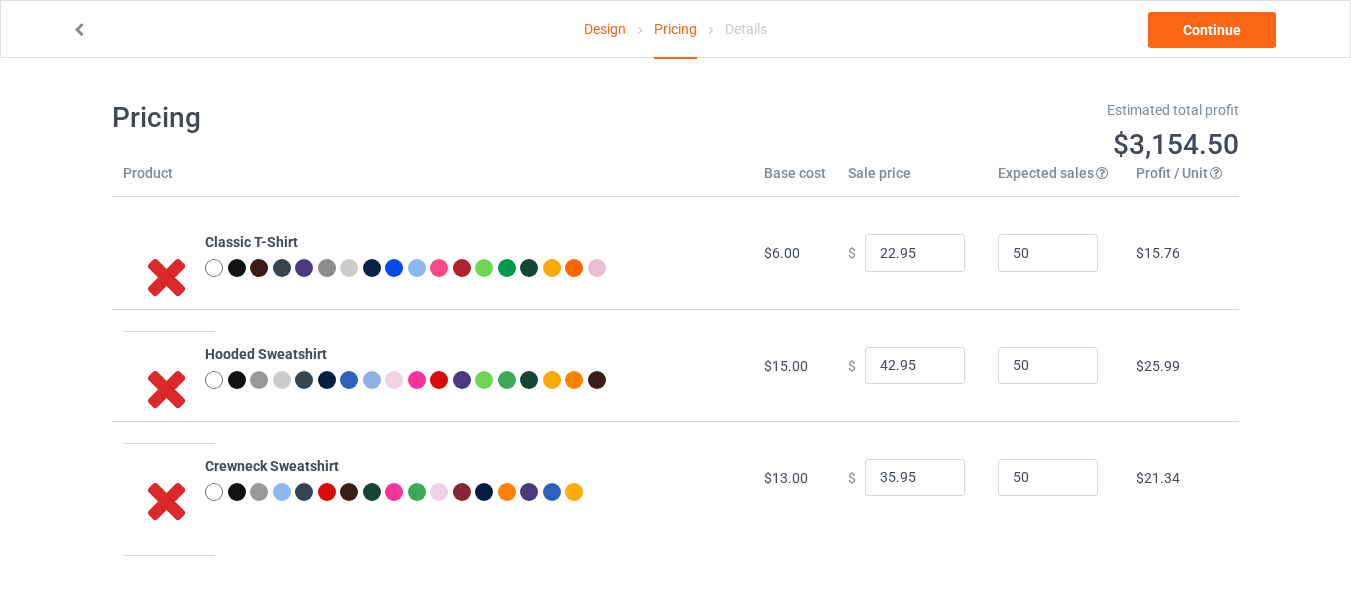 click on "Design" at bounding box center (605, 29) 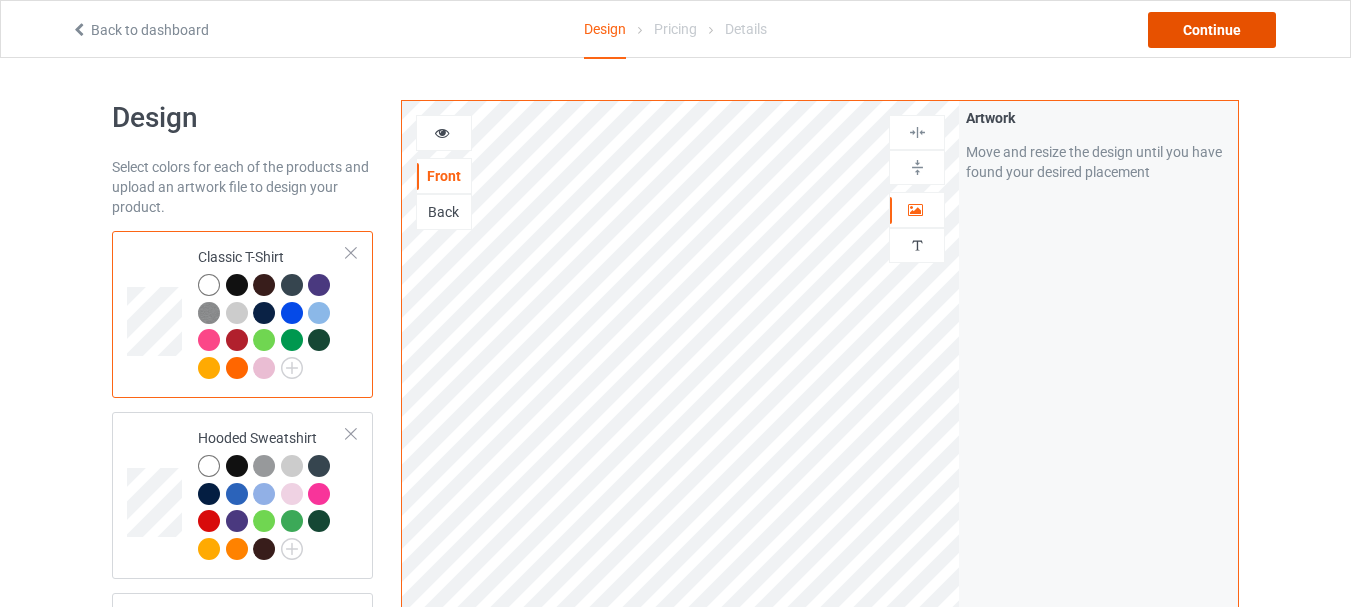 click on "Continue" at bounding box center [1212, 30] 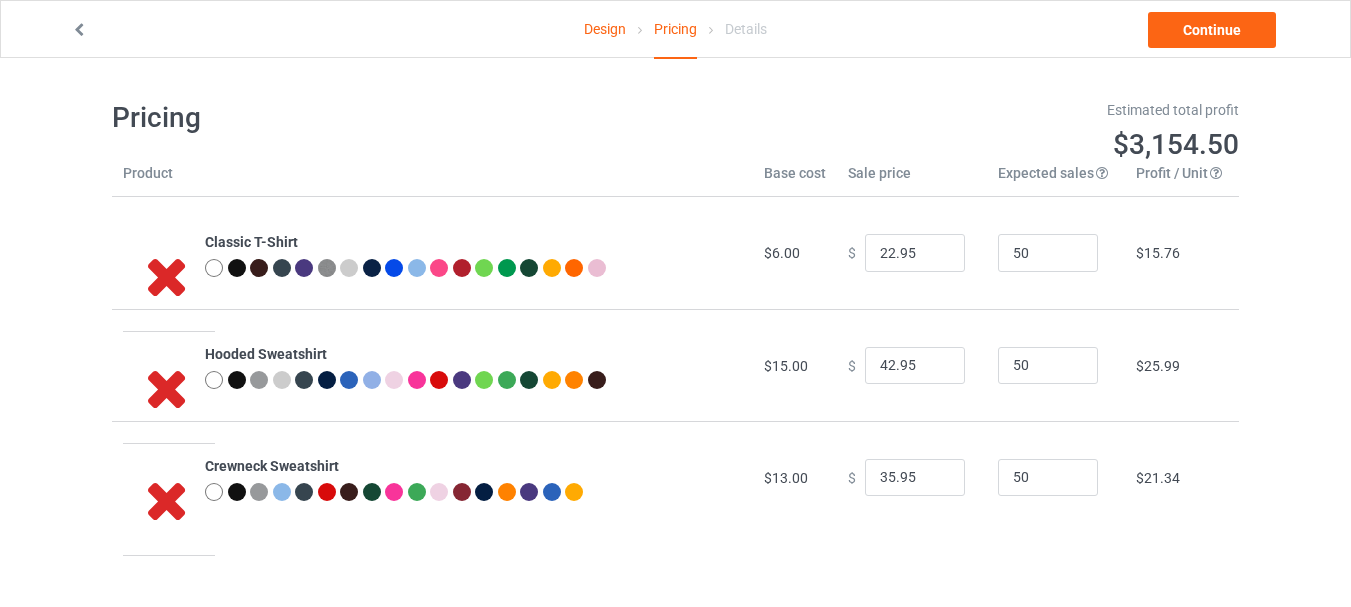 click on "Design" at bounding box center (605, 29) 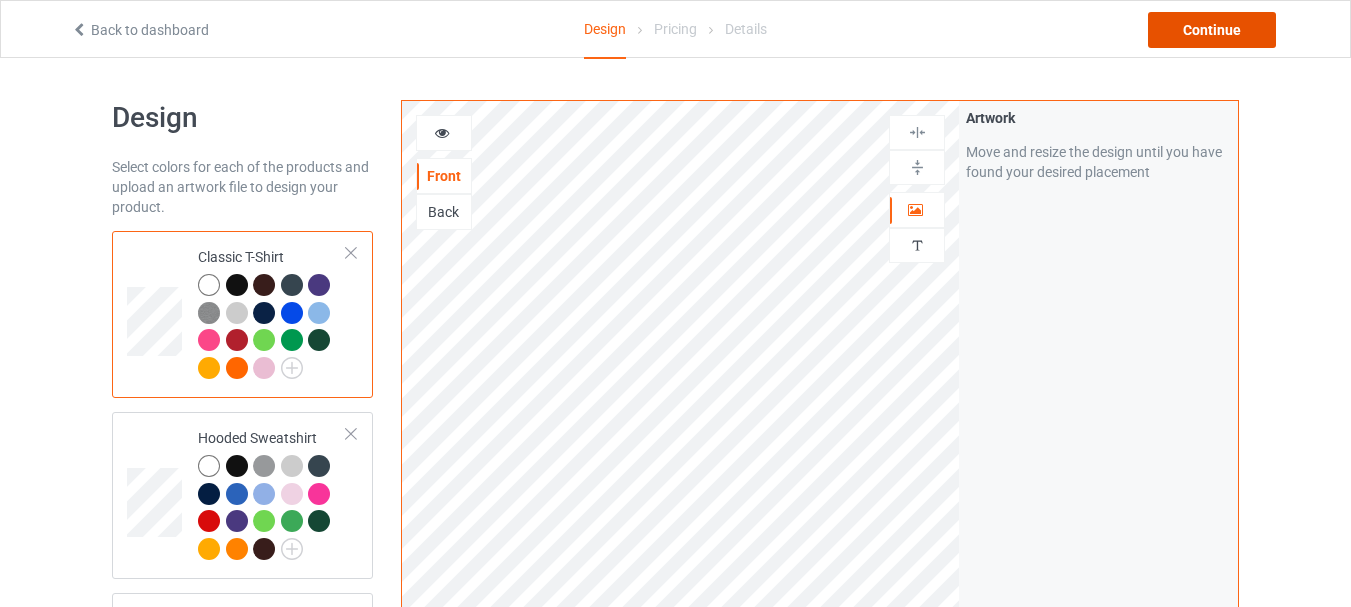 click on "Continue" at bounding box center [1212, 30] 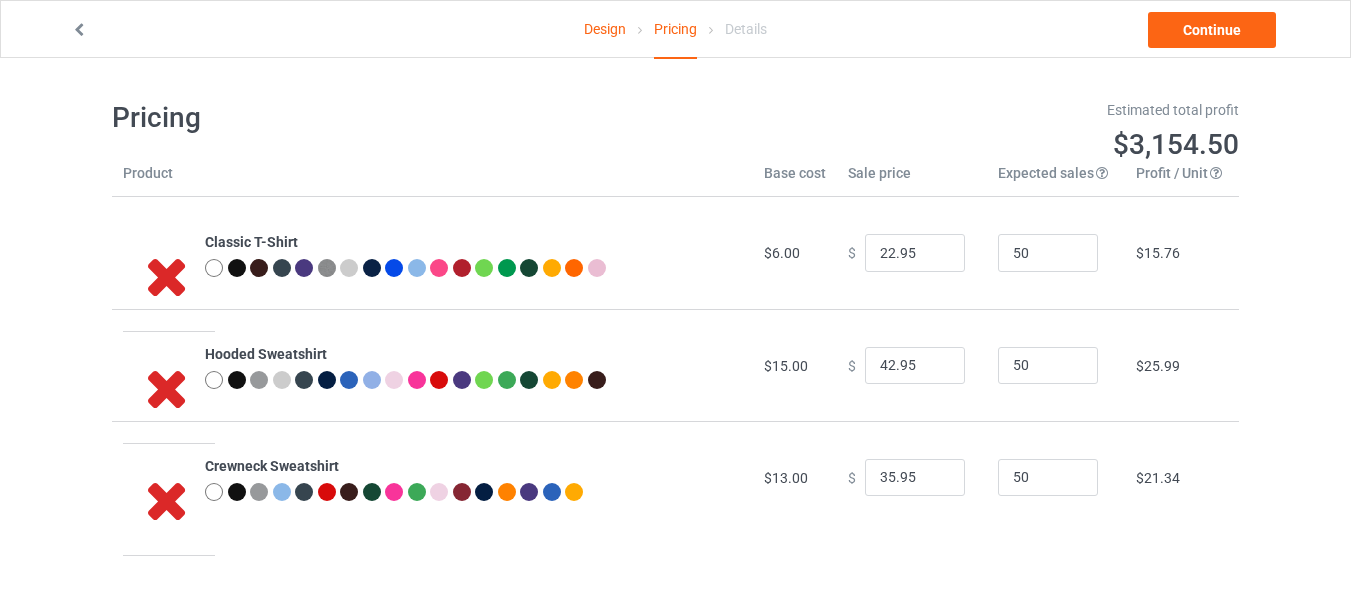 click on "Design" at bounding box center [605, 29] 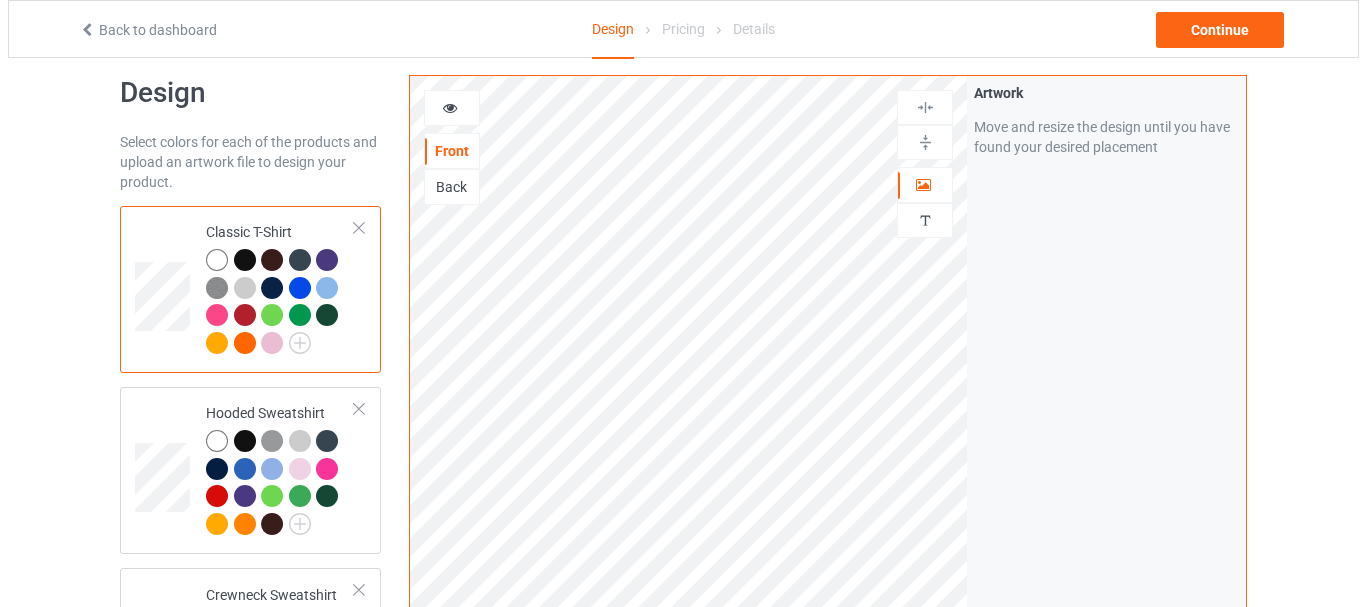 scroll, scrollTop: 0, scrollLeft: 0, axis: both 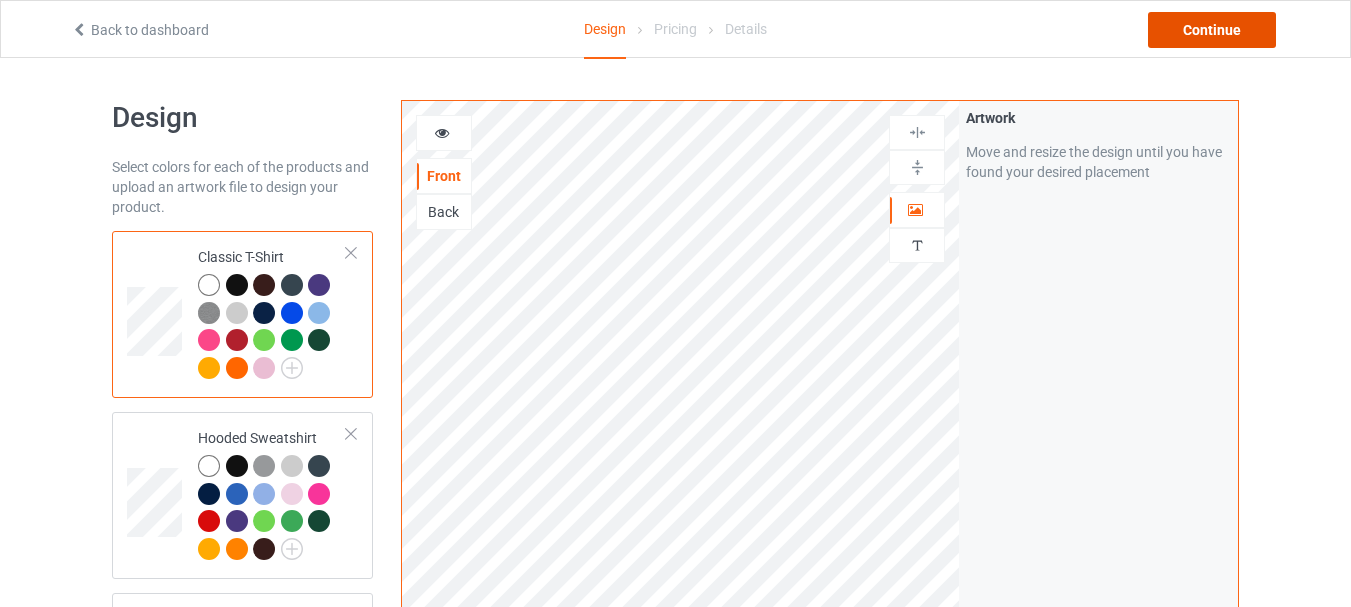 click on "Continue" at bounding box center [1212, 30] 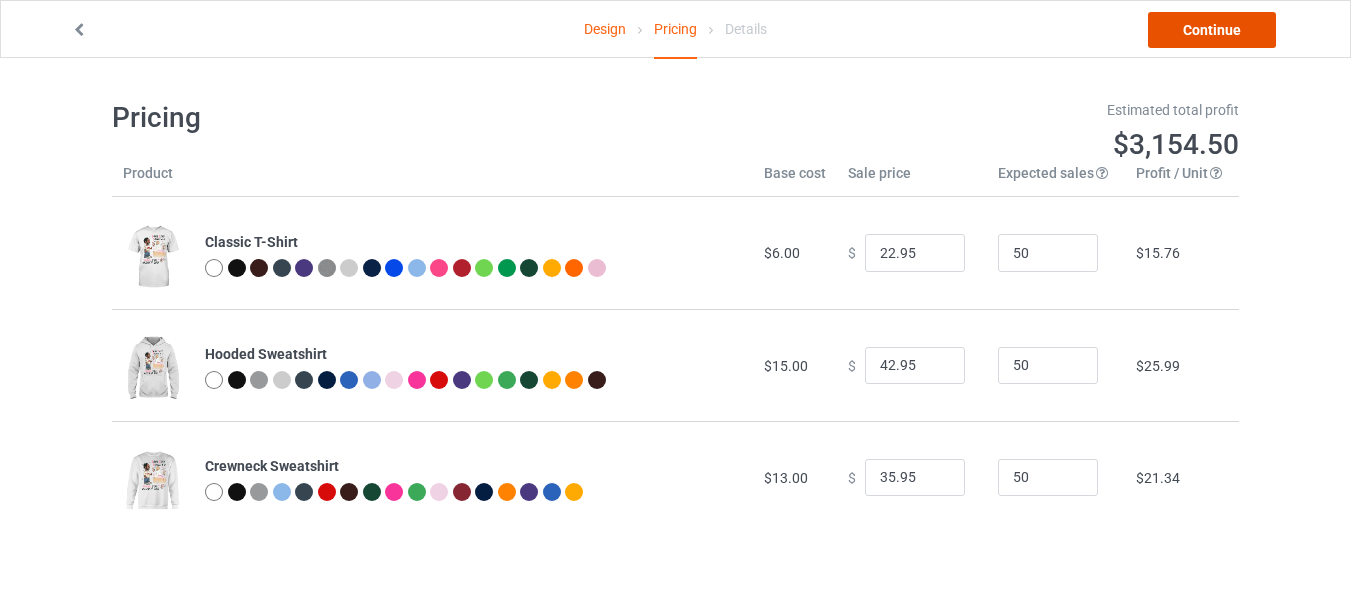 click on "Continue" at bounding box center (1212, 30) 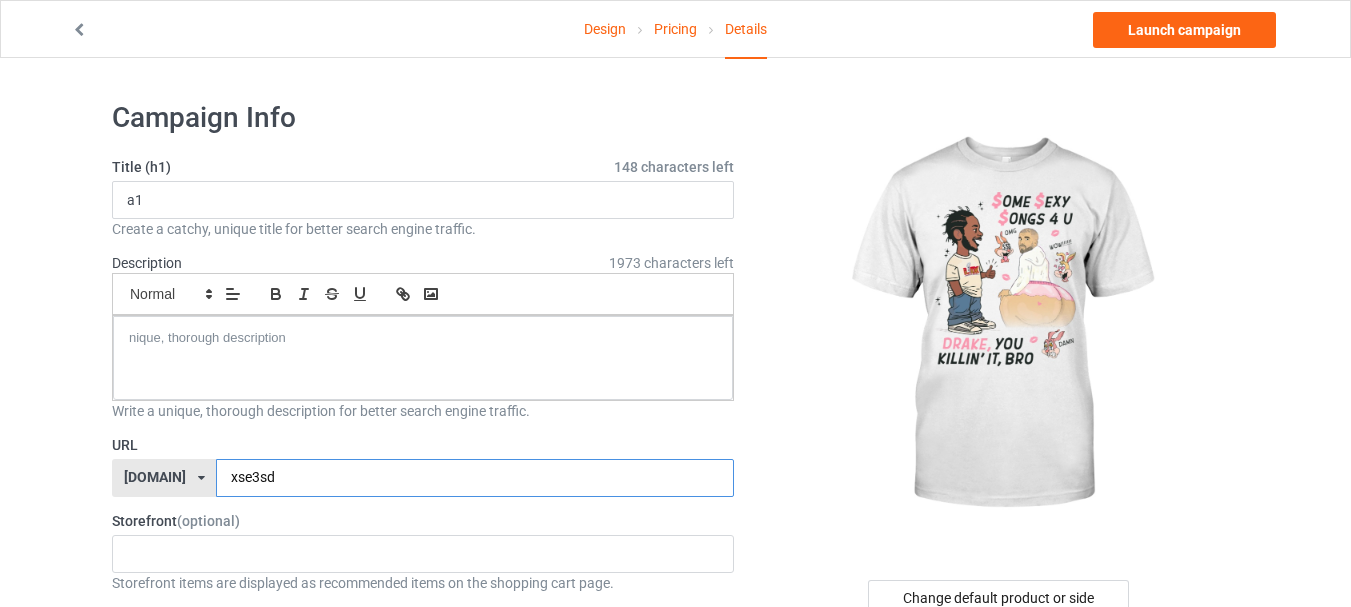 click on "xse3sd" at bounding box center (474, 478) 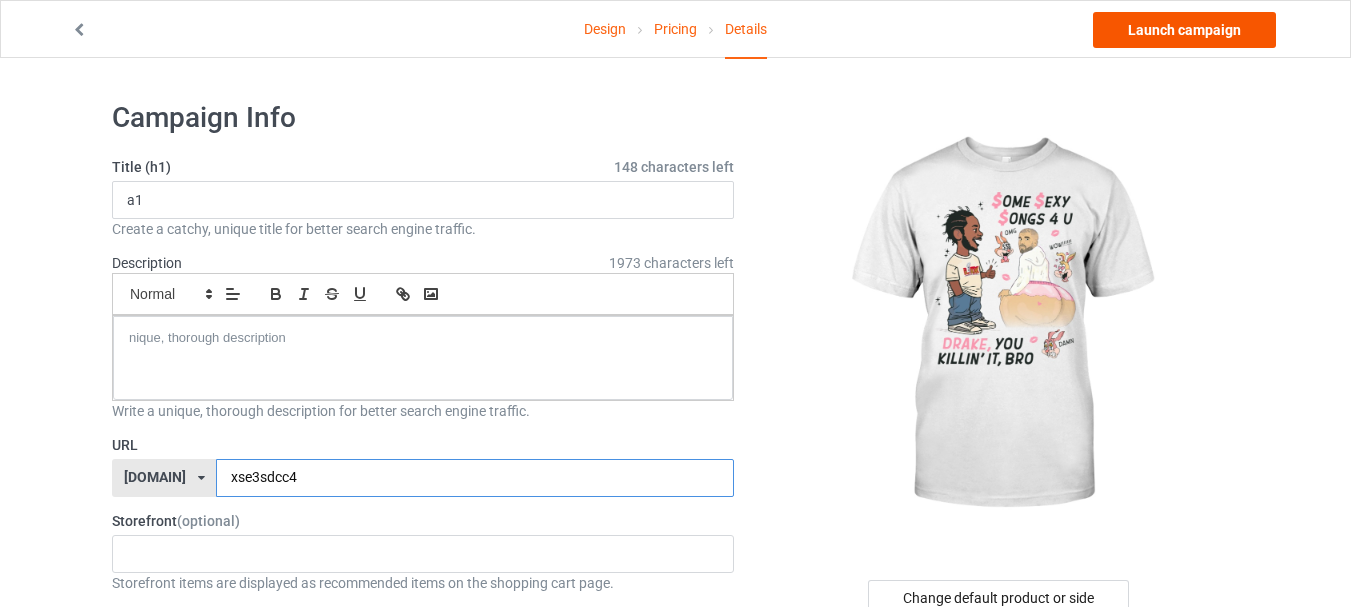type on "xse3sdcc4" 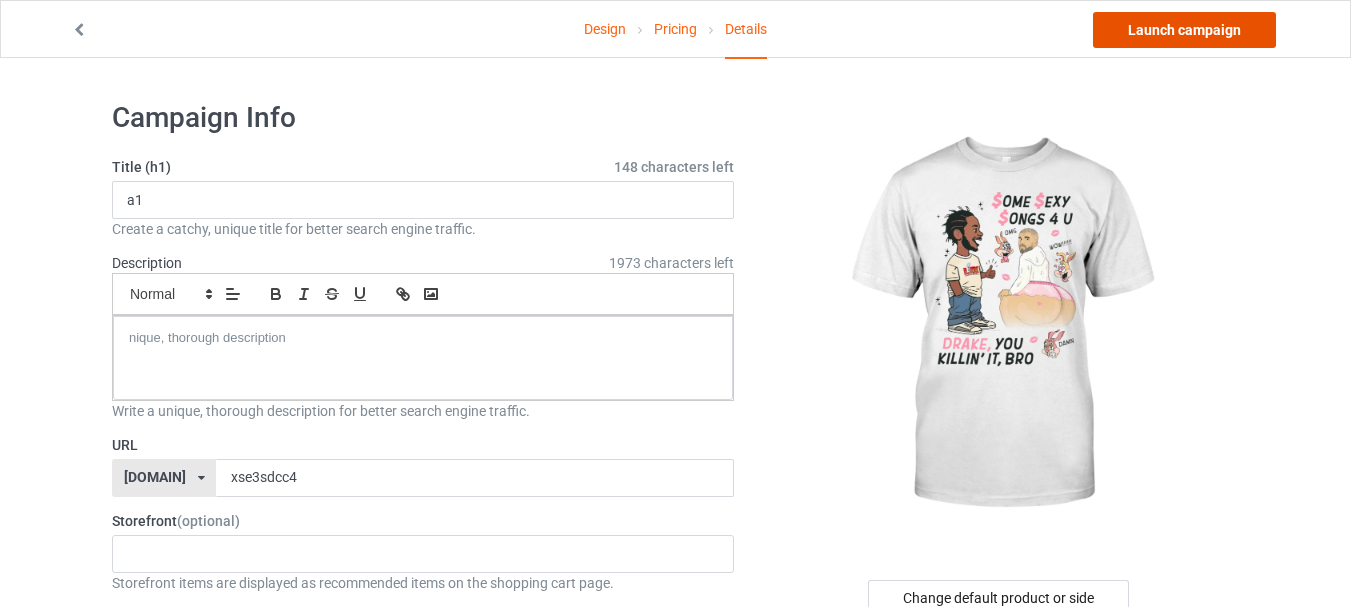 click on "Launch campaign" at bounding box center (1184, 30) 